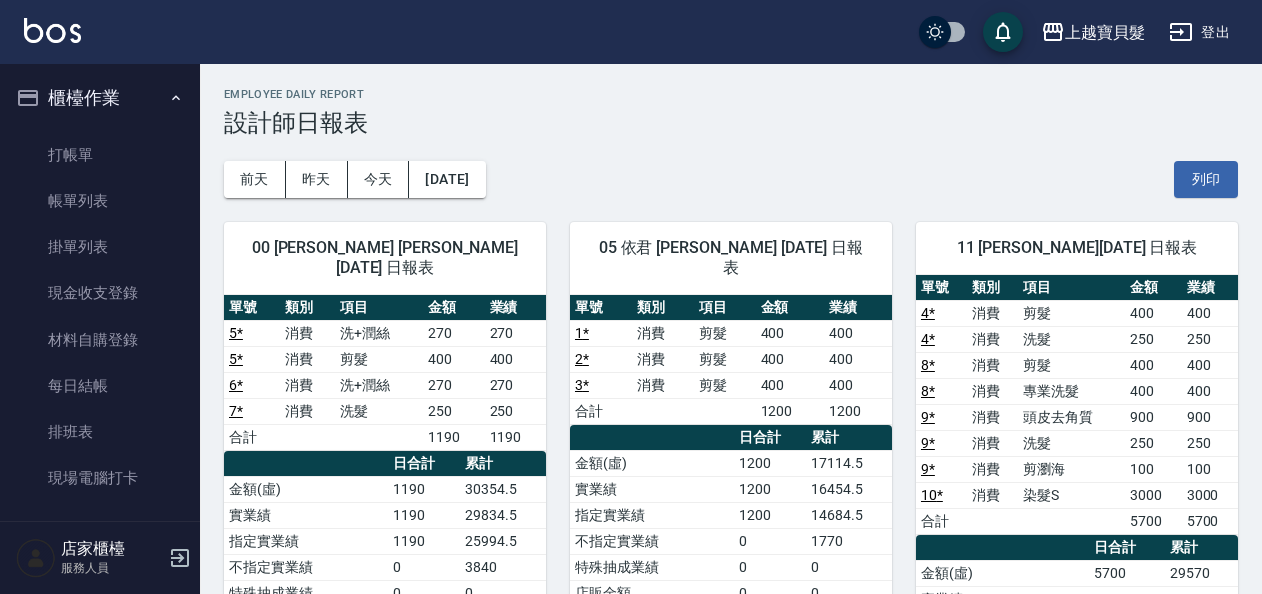 scroll, scrollTop: 0, scrollLeft: 0, axis: both 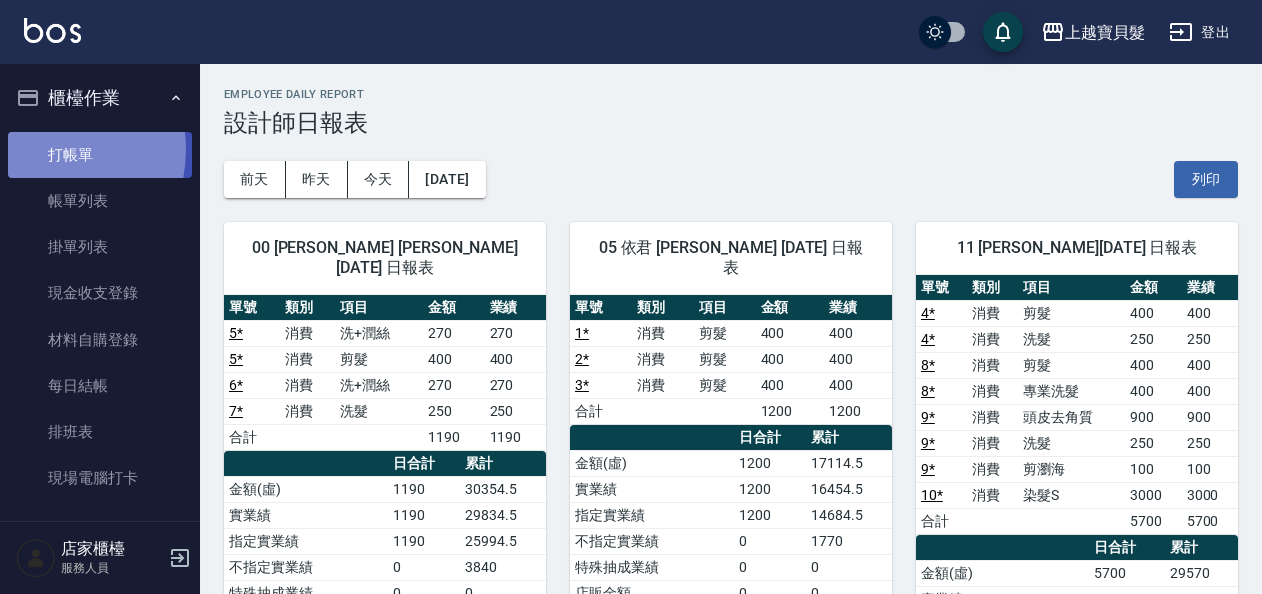 click on "打帳單" at bounding box center (100, 155) 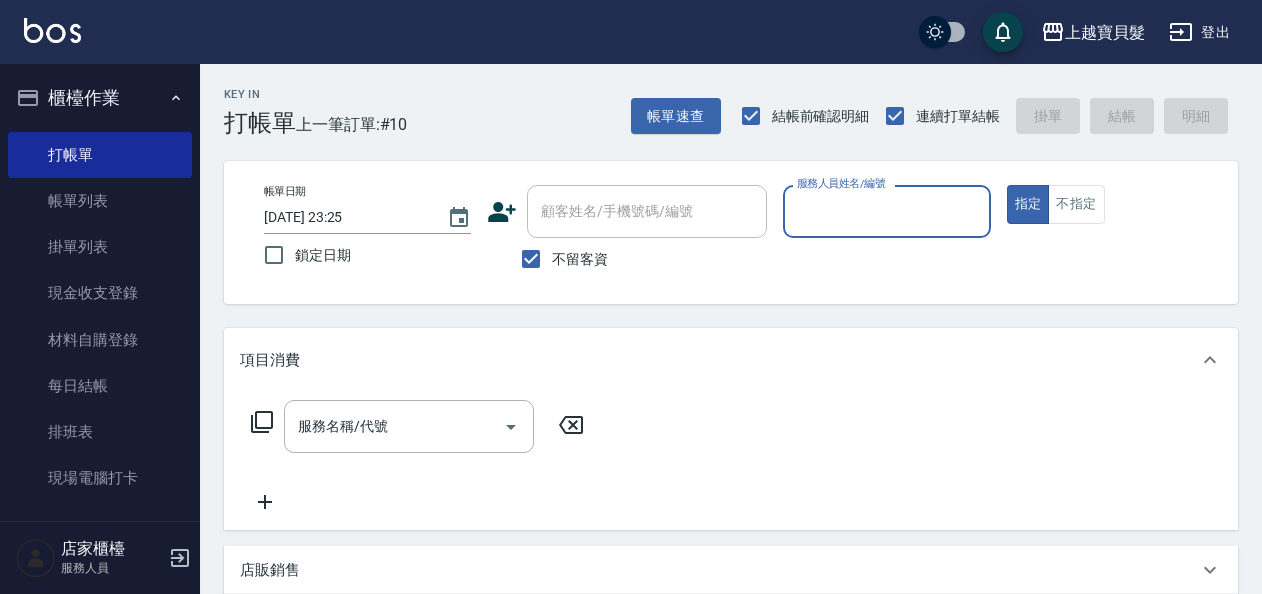 click on "服務人員姓名/編號" at bounding box center [886, 211] 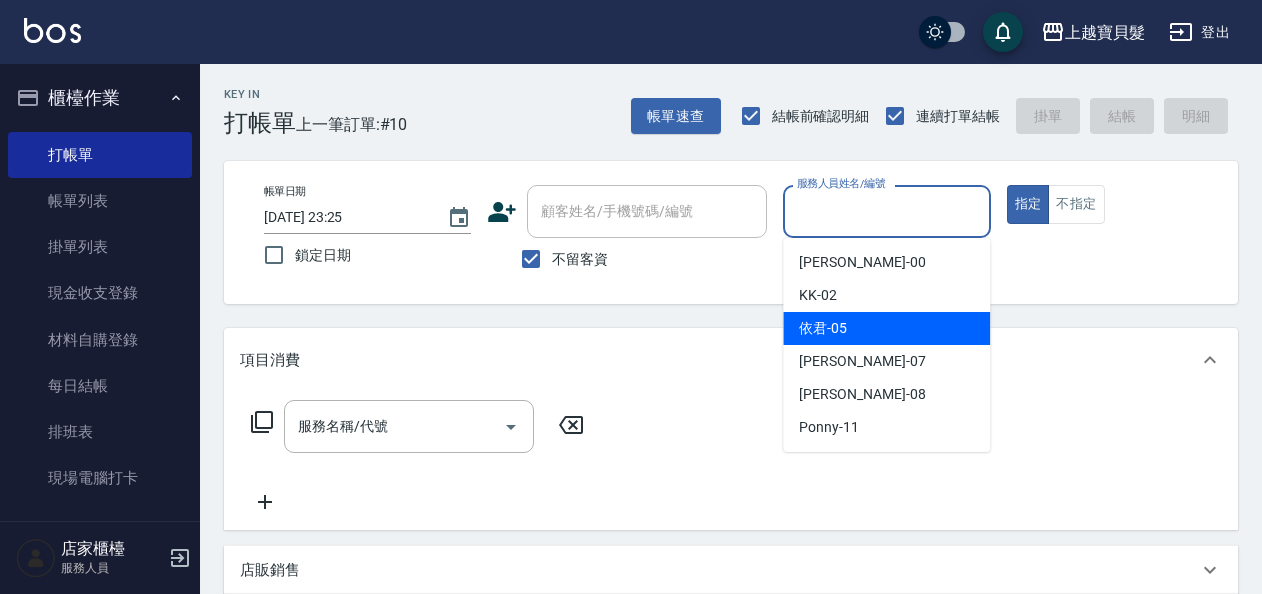 click on "依君 -05" at bounding box center [886, 328] 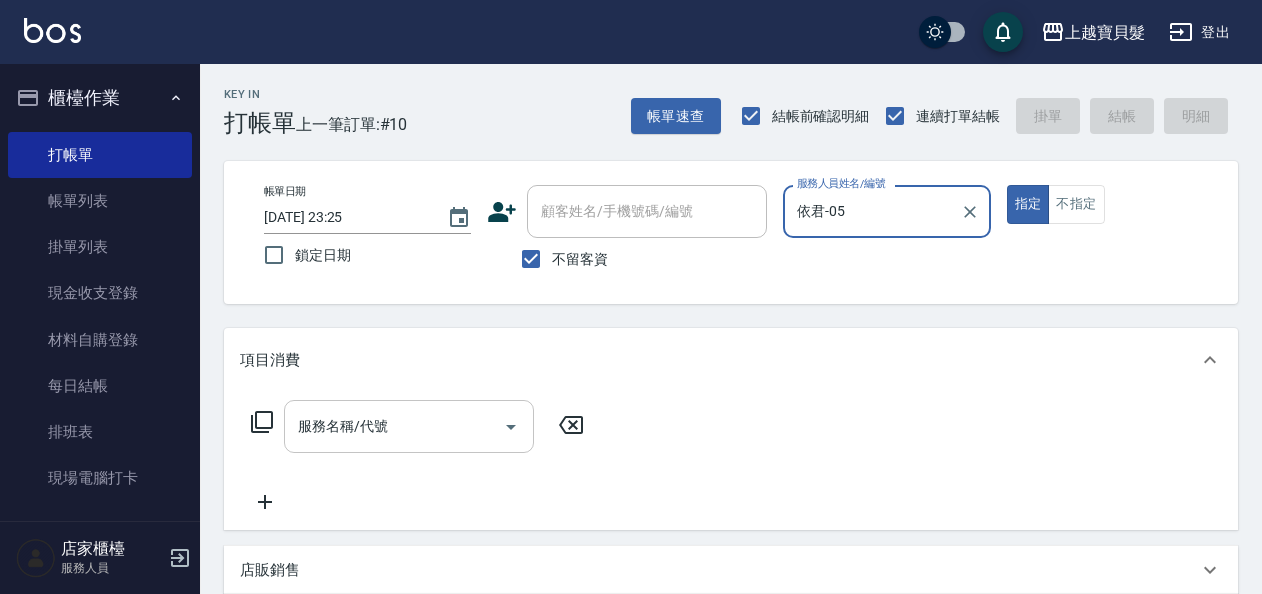 click on "服務名稱/代號" at bounding box center (394, 426) 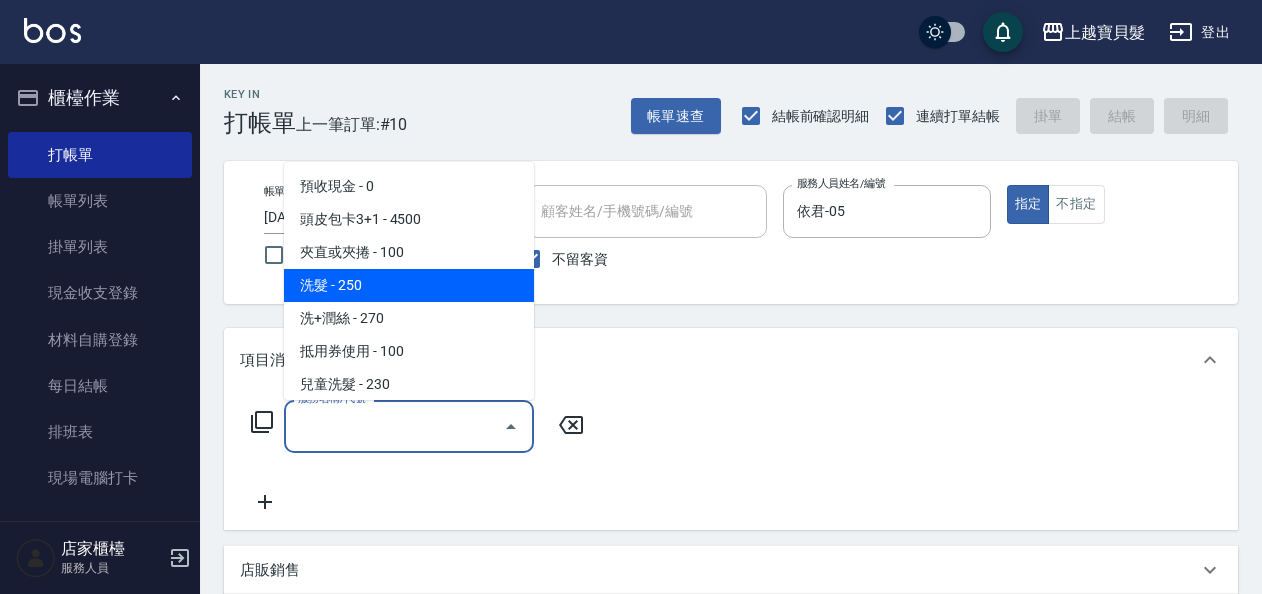 click on "洗髮 - 250" at bounding box center (409, 285) 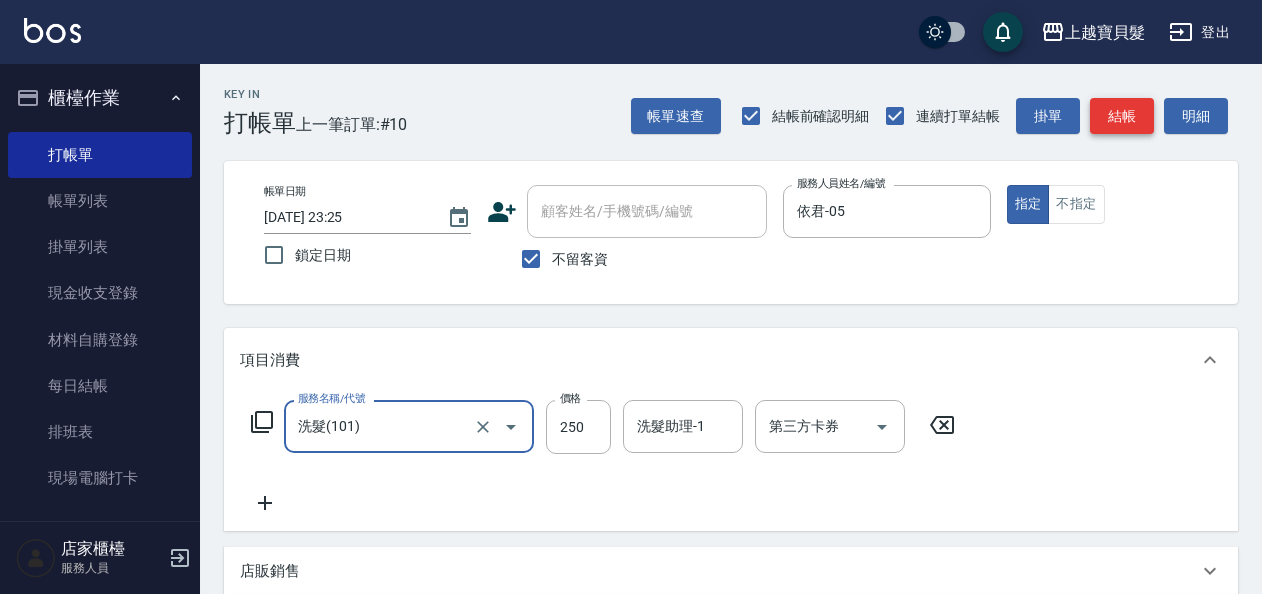 click on "結帳" at bounding box center [1122, 116] 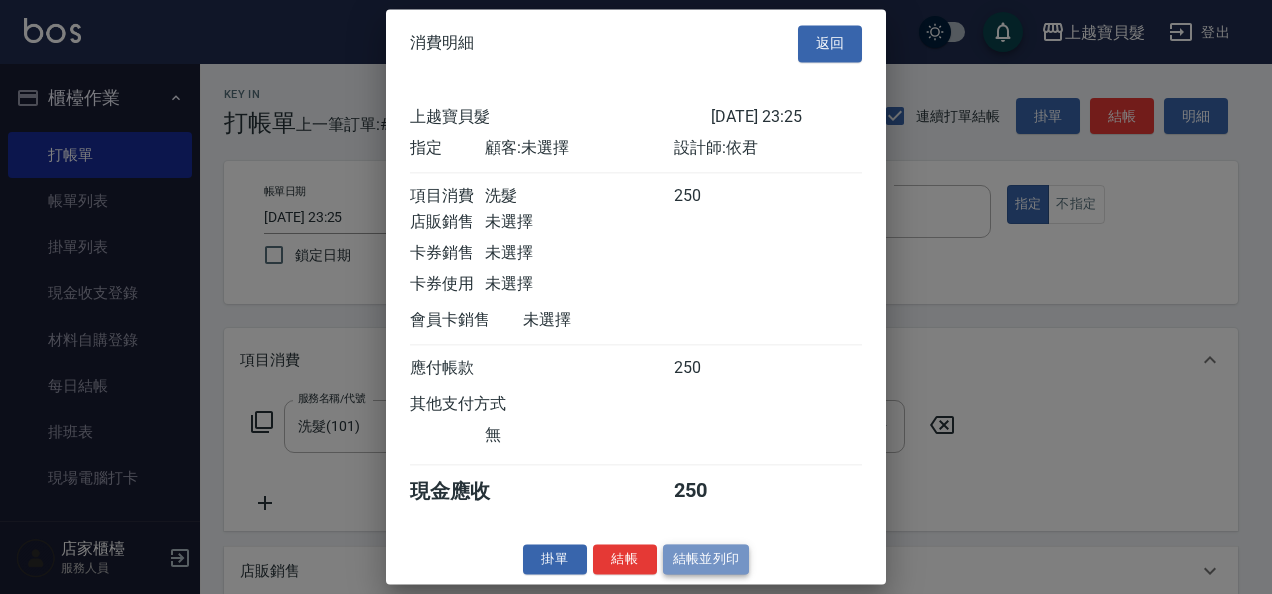 click on "結帳並列印" at bounding box center [706, 559] 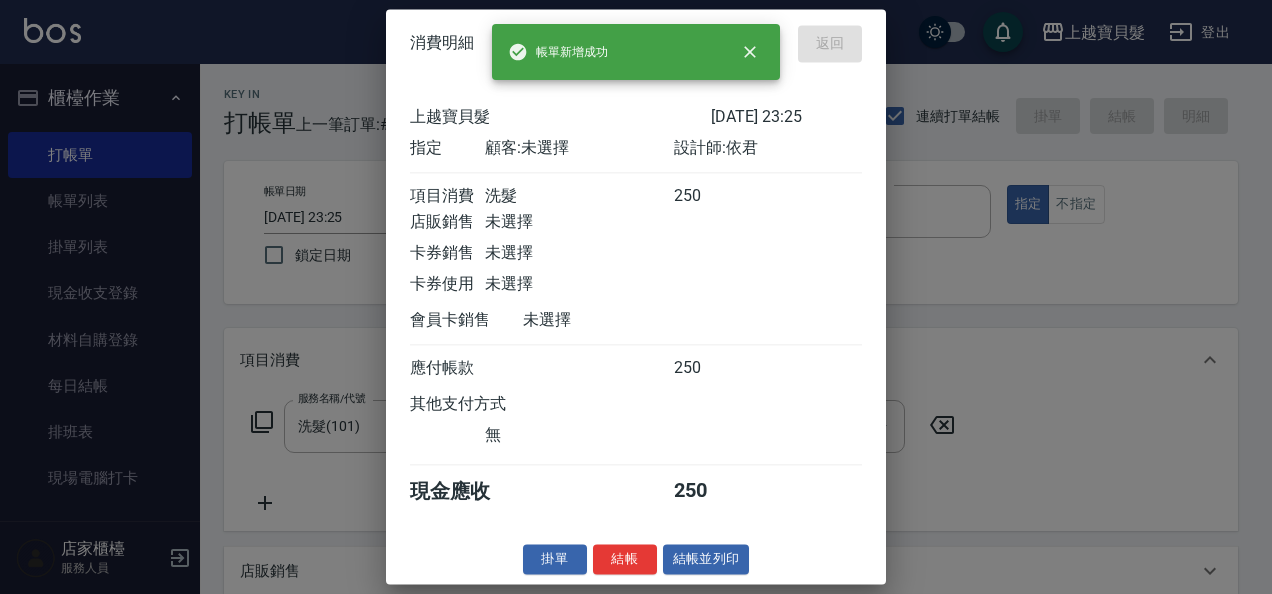 type 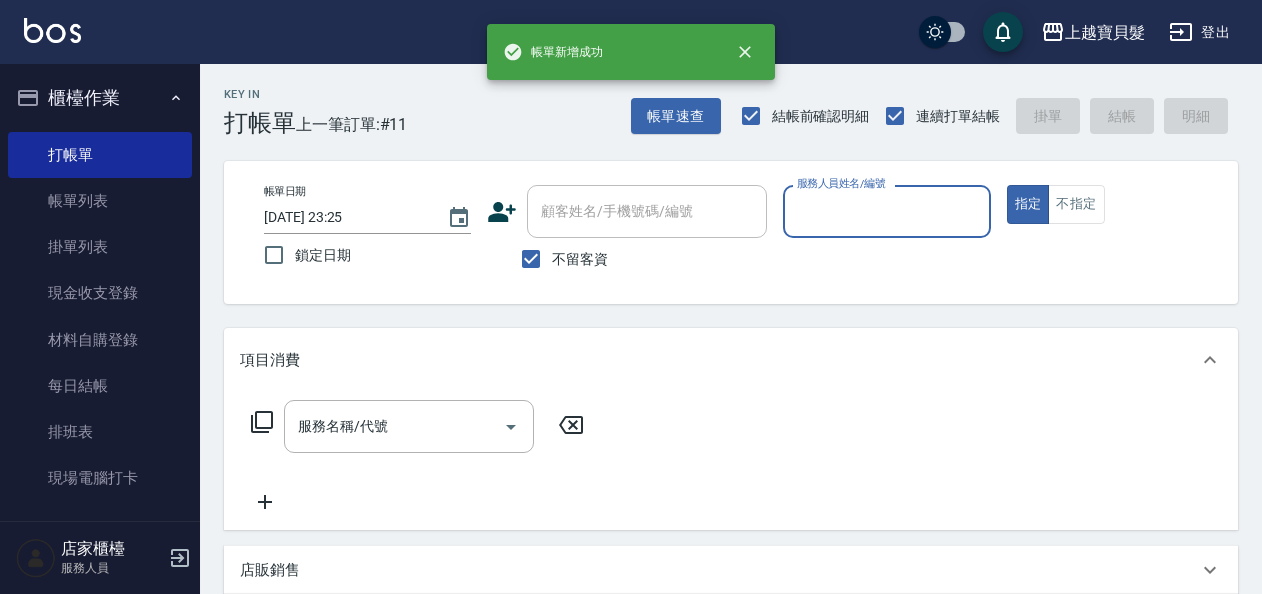 click on "服務人員姓名/編號" at bounding box center [886, 211] 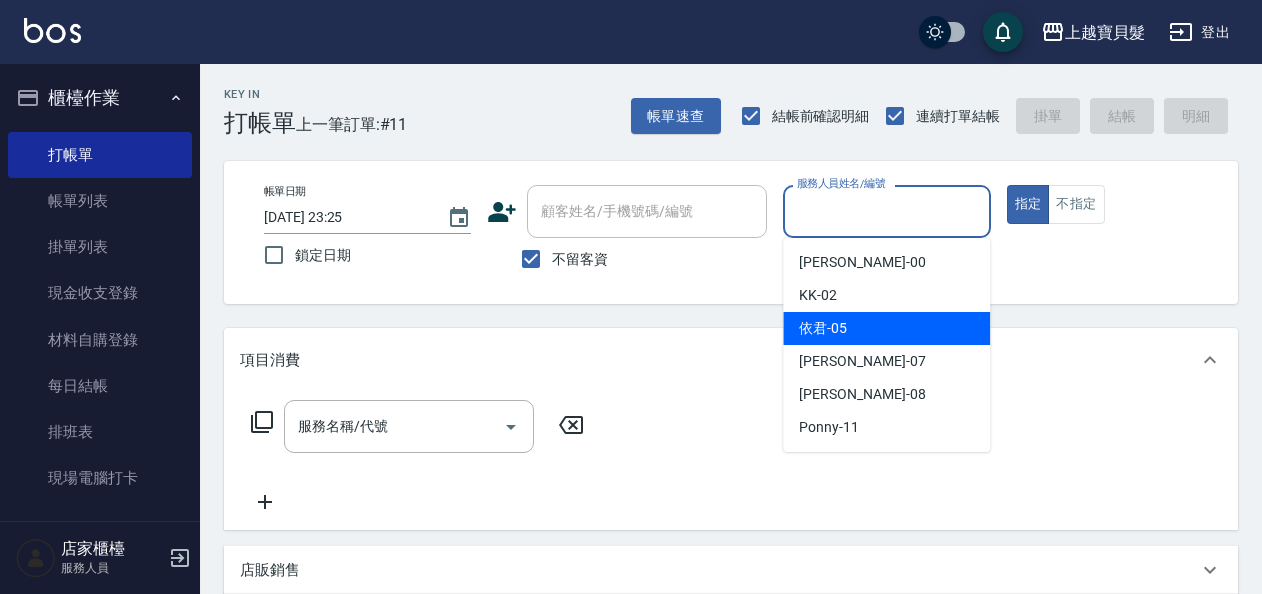 click on "依君 -05" at bounding box center (886, 328) 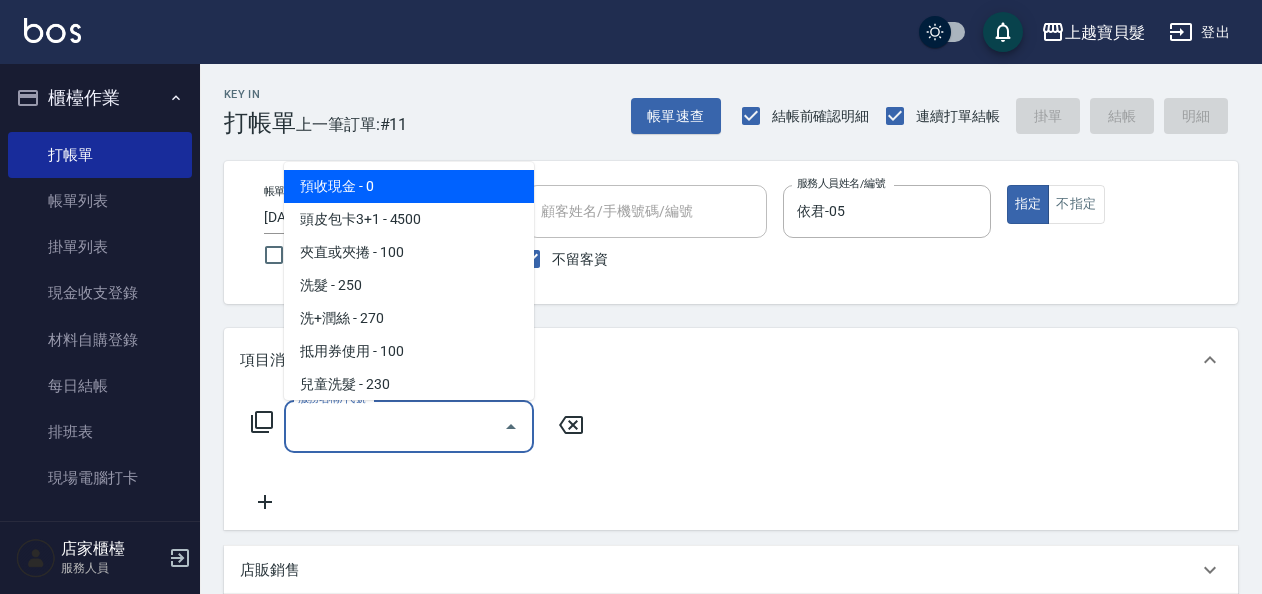 click on "服務名稱/代號" at bounding box center [394, 426] 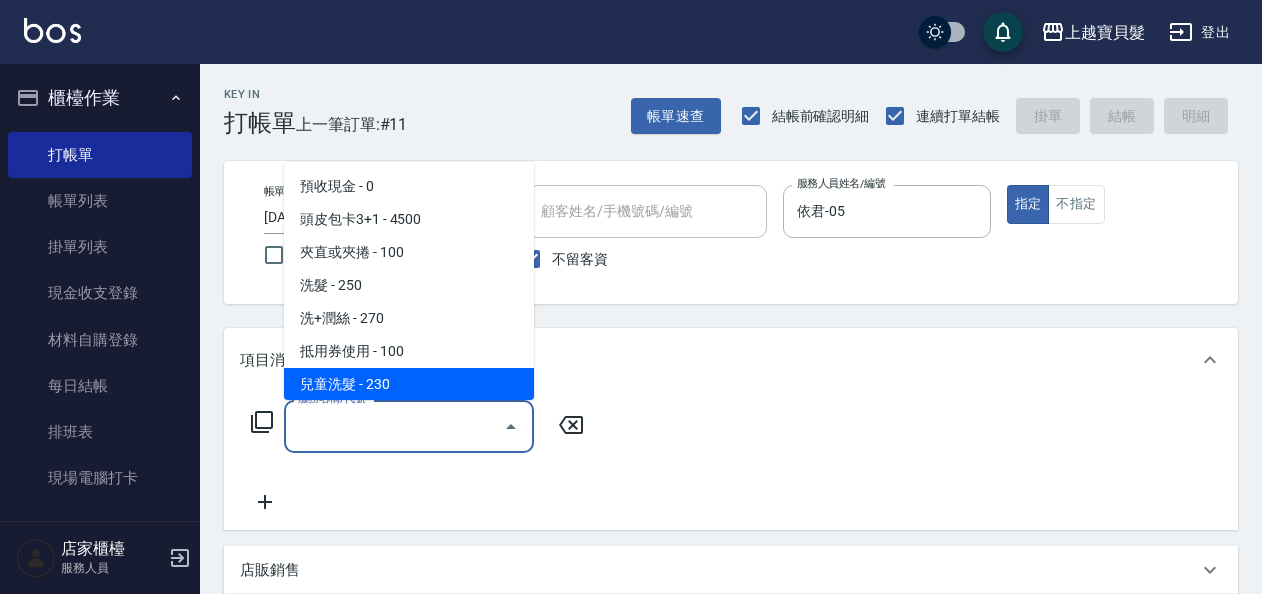 click 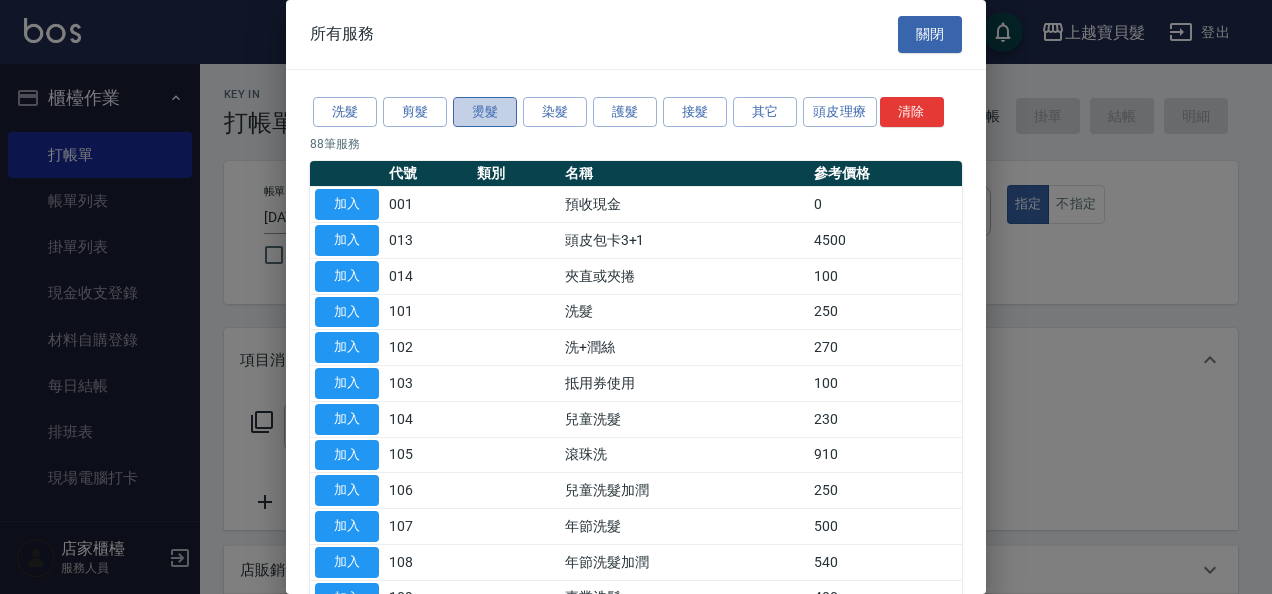 click on "燙髮" at bounding box center [485, 112] 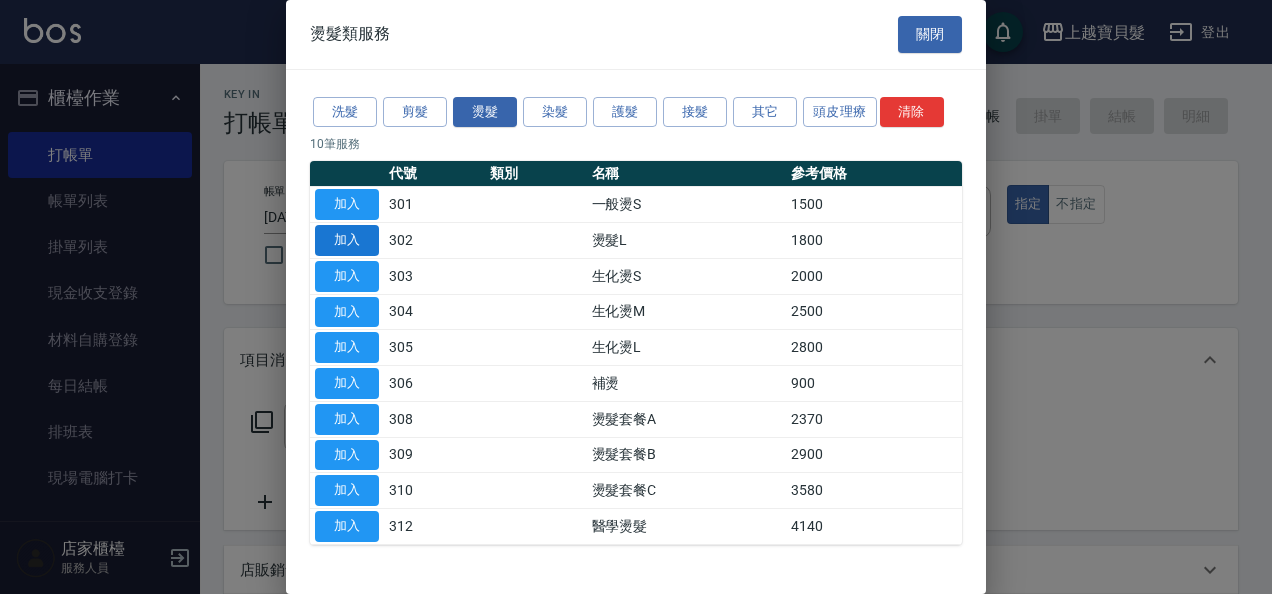 click on "加入" at bounding box center (347, 240) 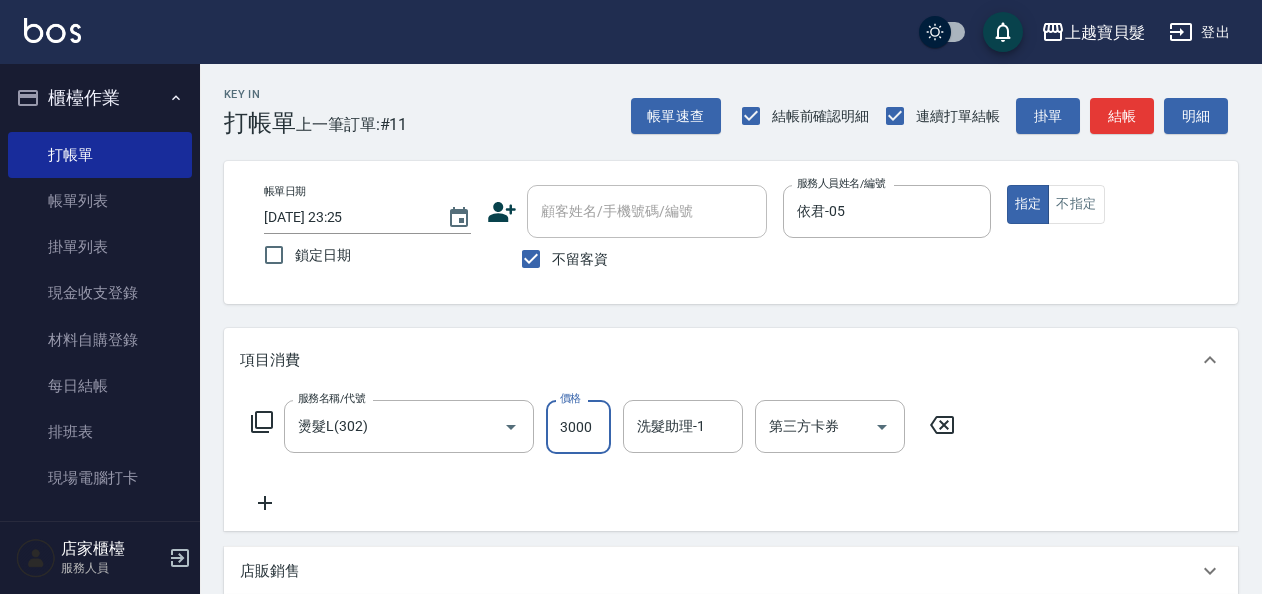 type on "3000" 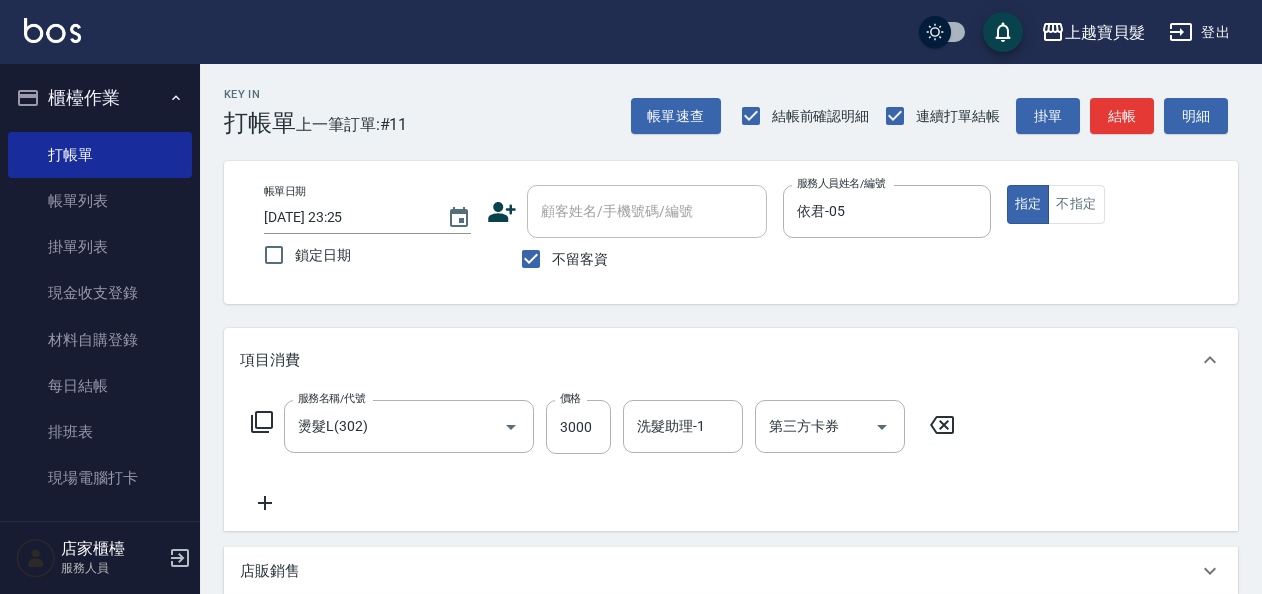 click 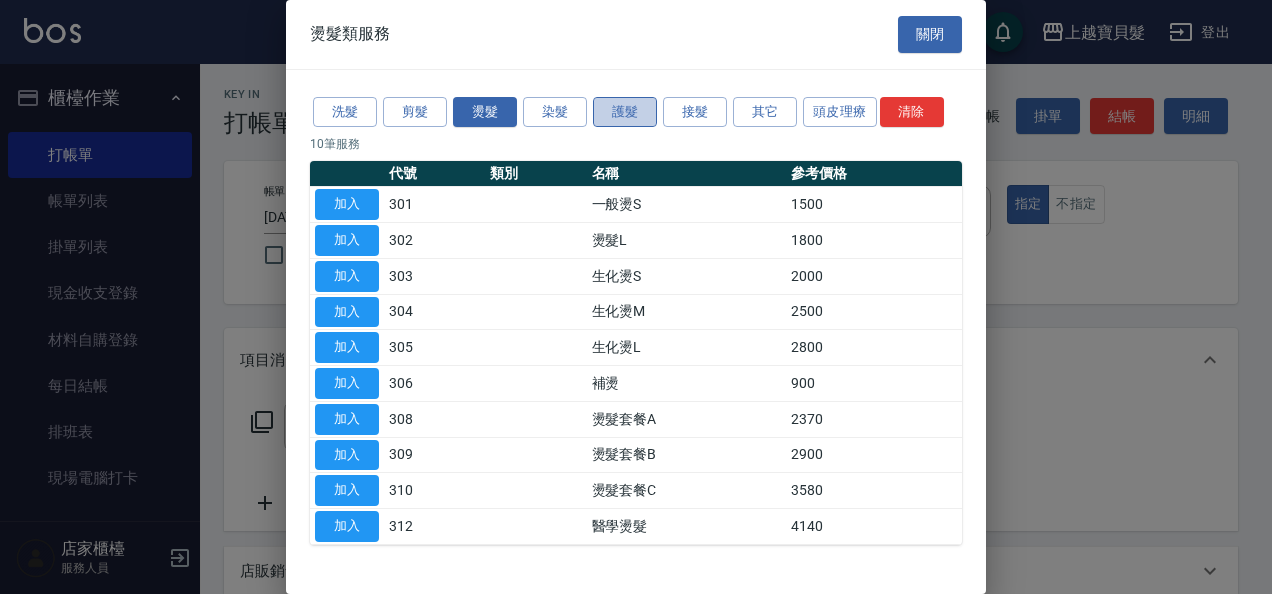 click on "護髮" at bounding box center [625, 112] 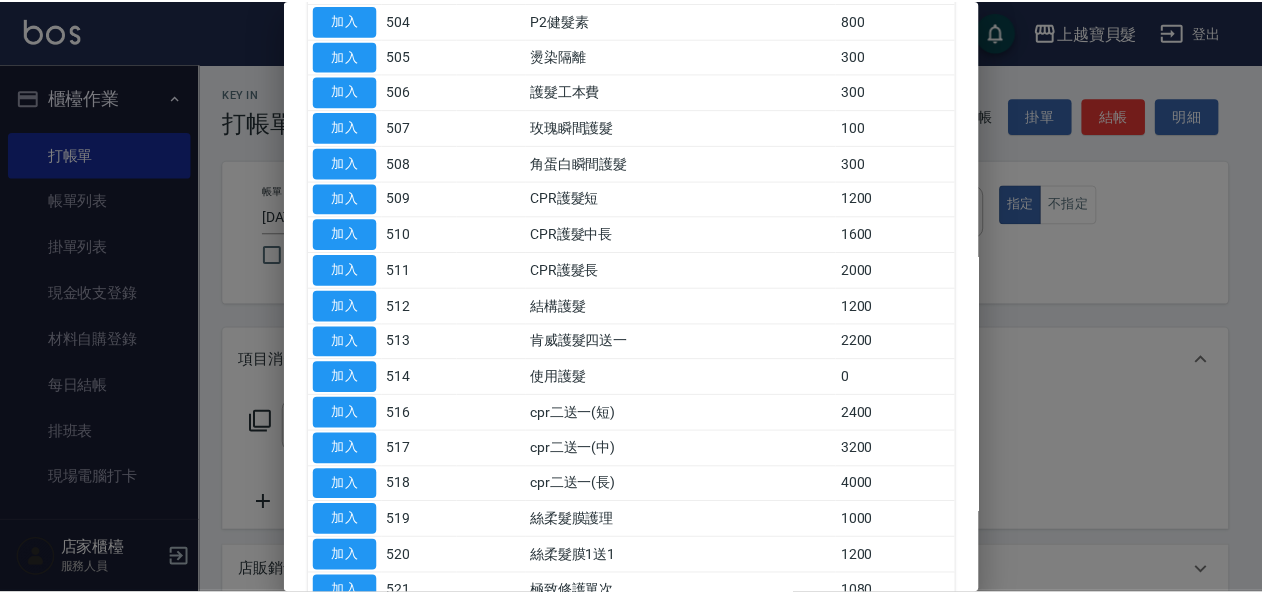 scroll, scrollTop: 300, scrollLeft: 0, axis: vertical 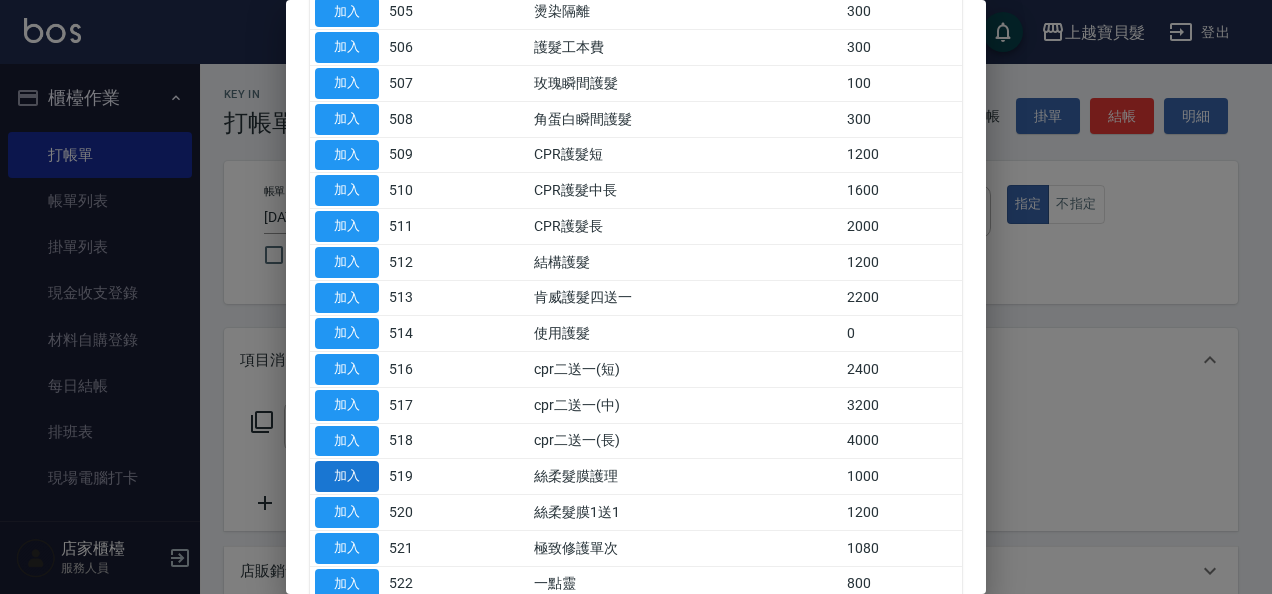 click on "加入" at bounding box center [347, 476] 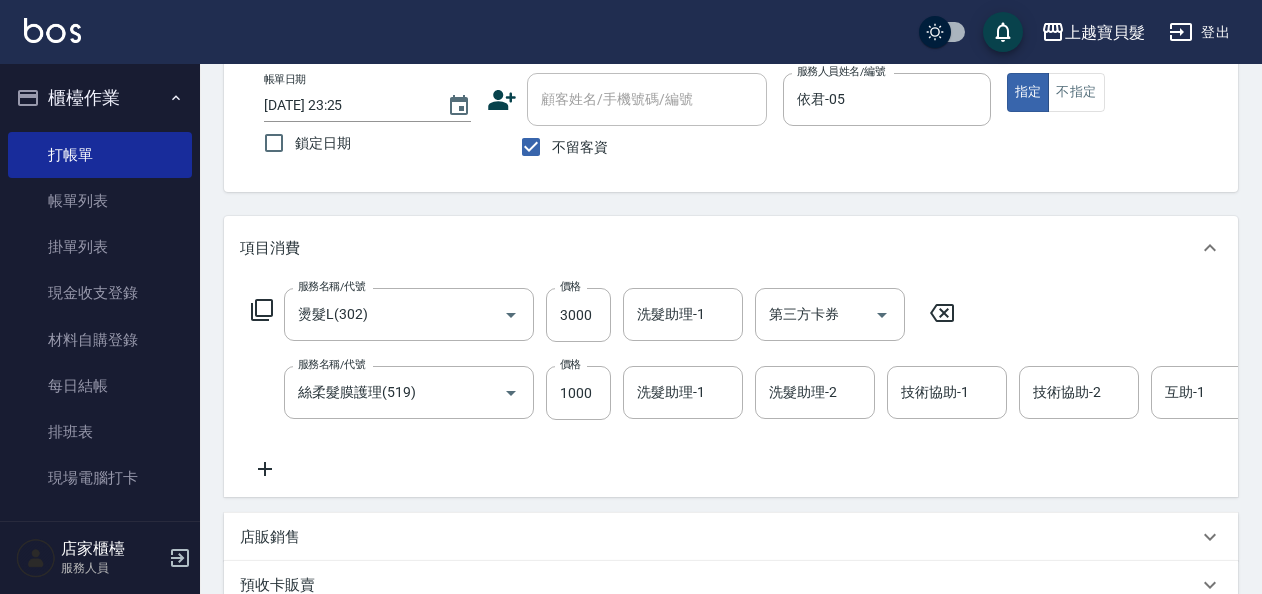 scroll, scrollTop: 400, scrollLeft: 0, axis: vertical 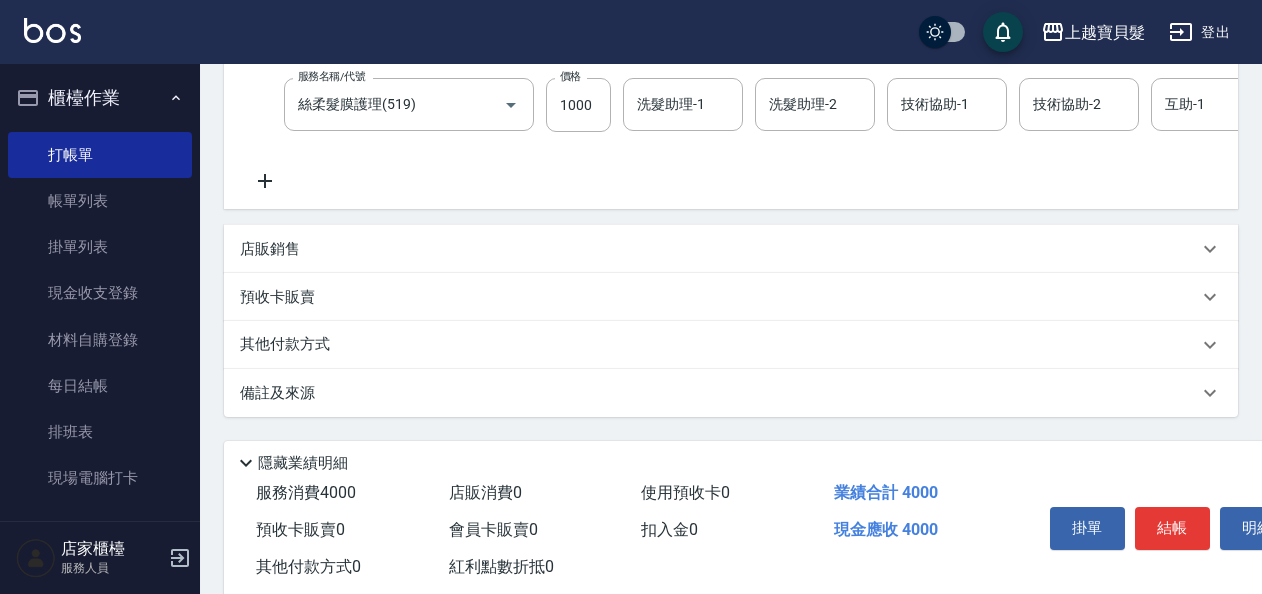 click on "其他付款方式" at bounding box center (290, 345) 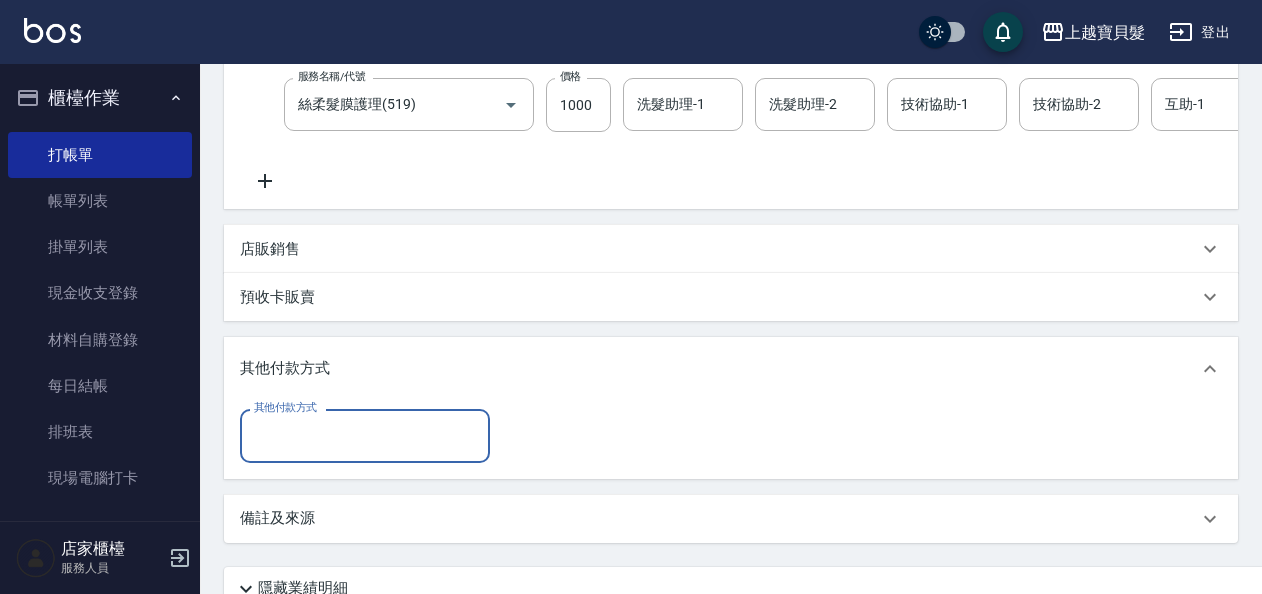 scroll, scrollTop: 0, scrollLeft: 0, axis: both 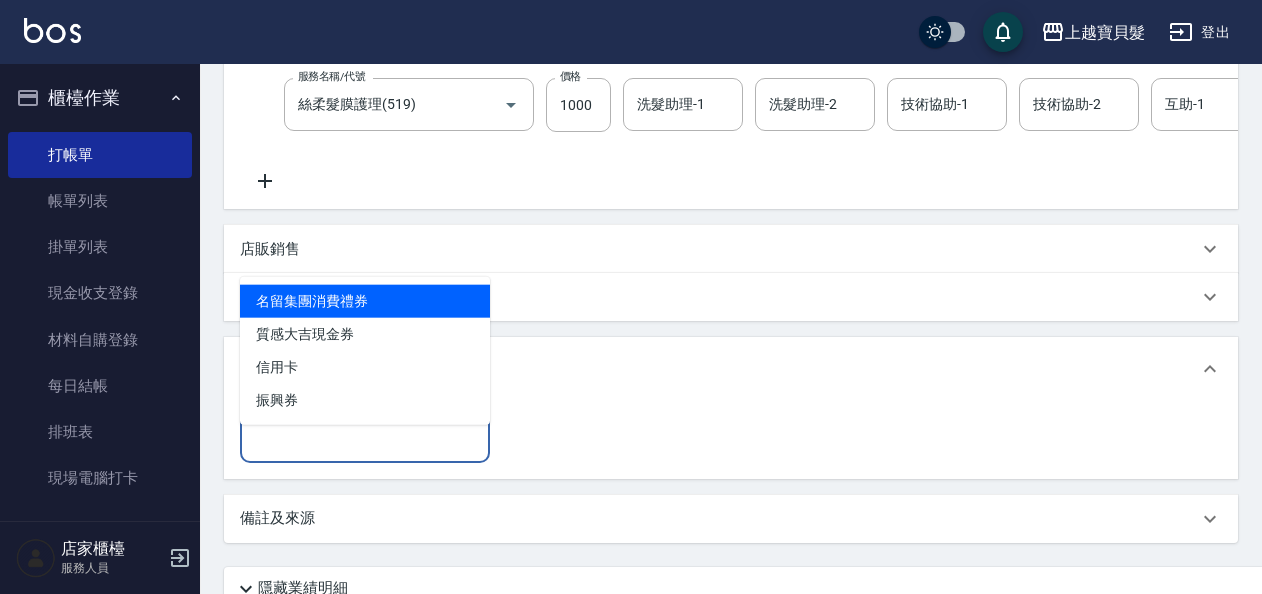 click on "其他付款方式" at bounding box center (365, 435) 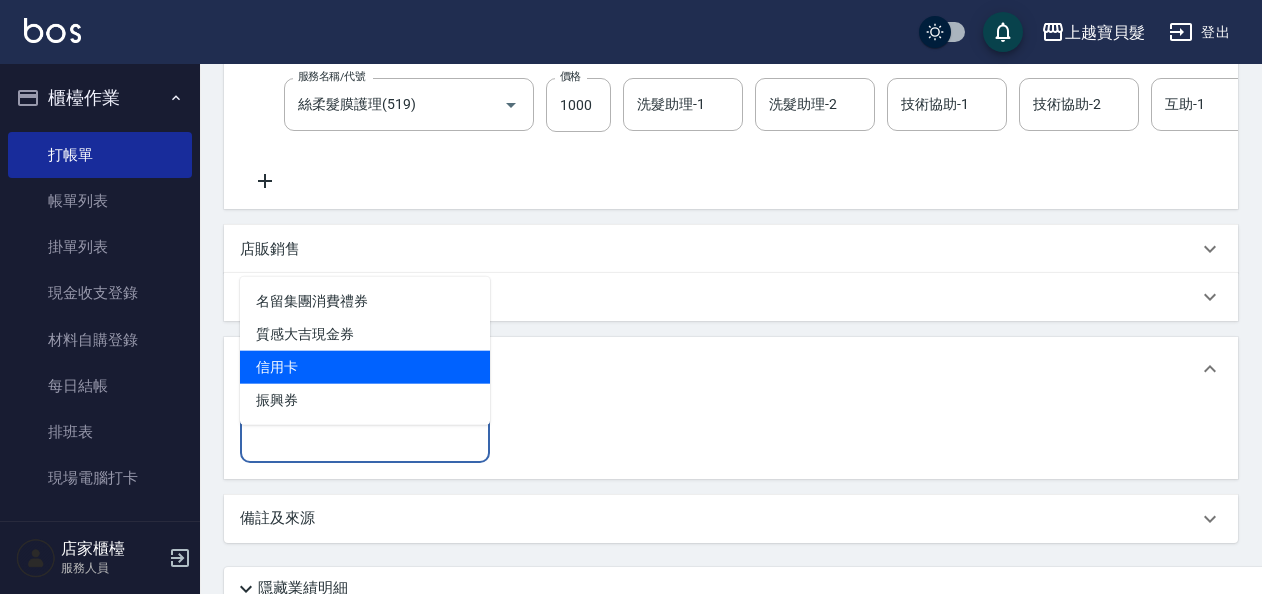 click on "信用卡" at bounding box center (365, 367) 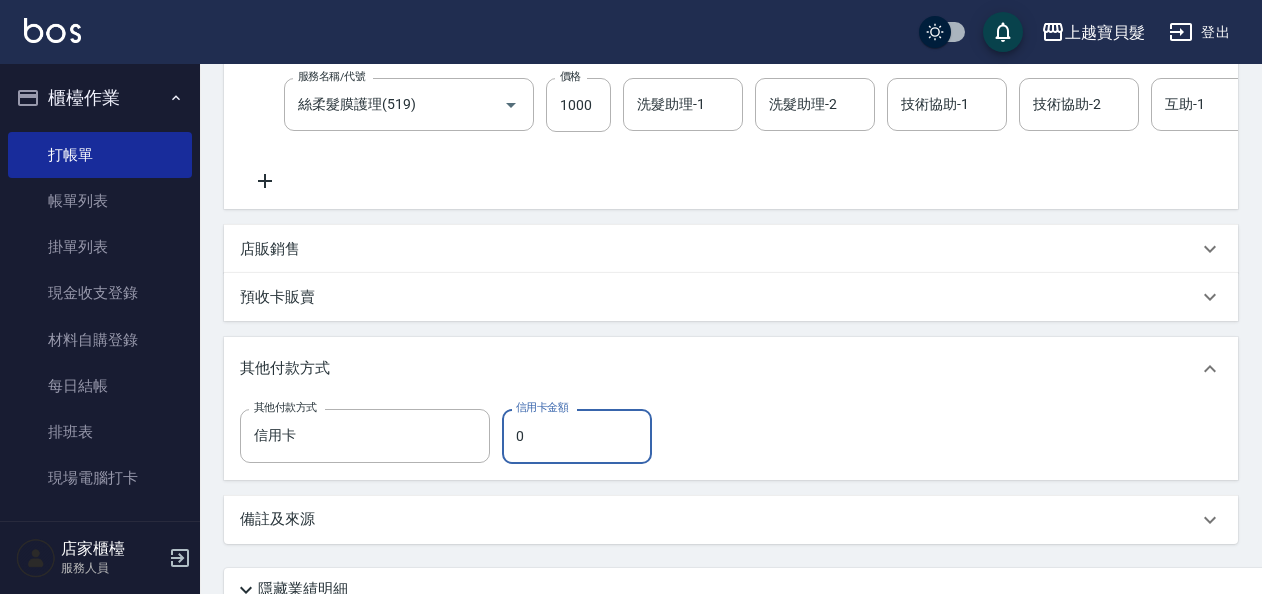 drag, startPoint x: 548, startPoint y: 475, endPoint x: 515, endPoint y: 464, distance: 34.785053 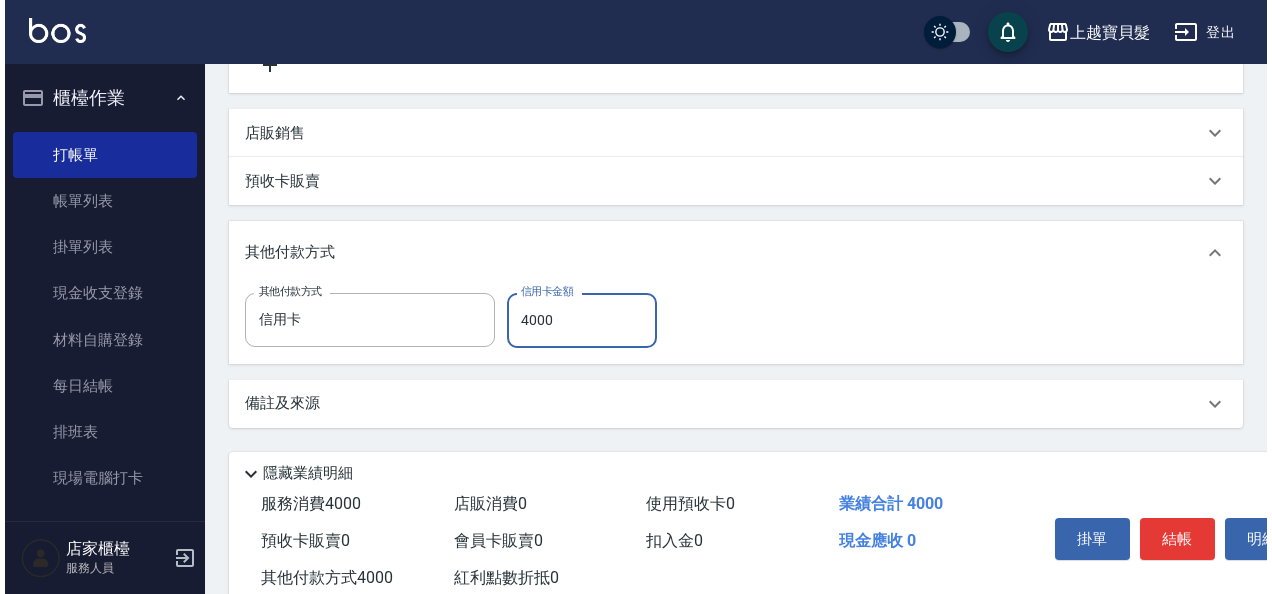 scroll, scrollTop: 588, scrollLeft: 0, axis: vertical 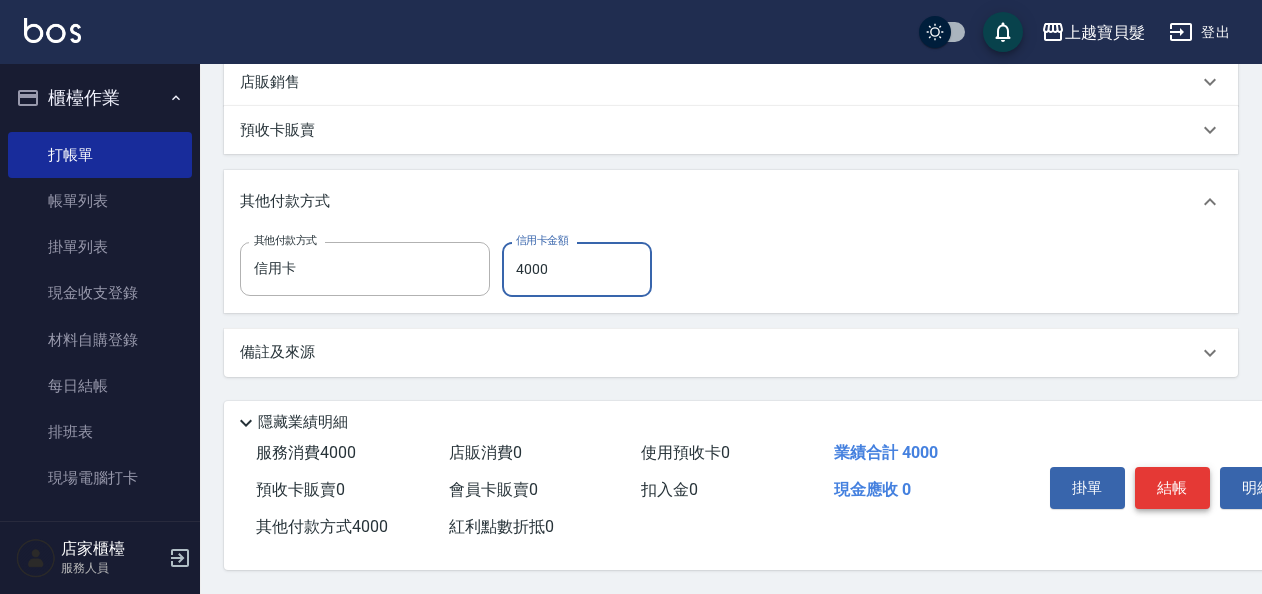 type on "4000" 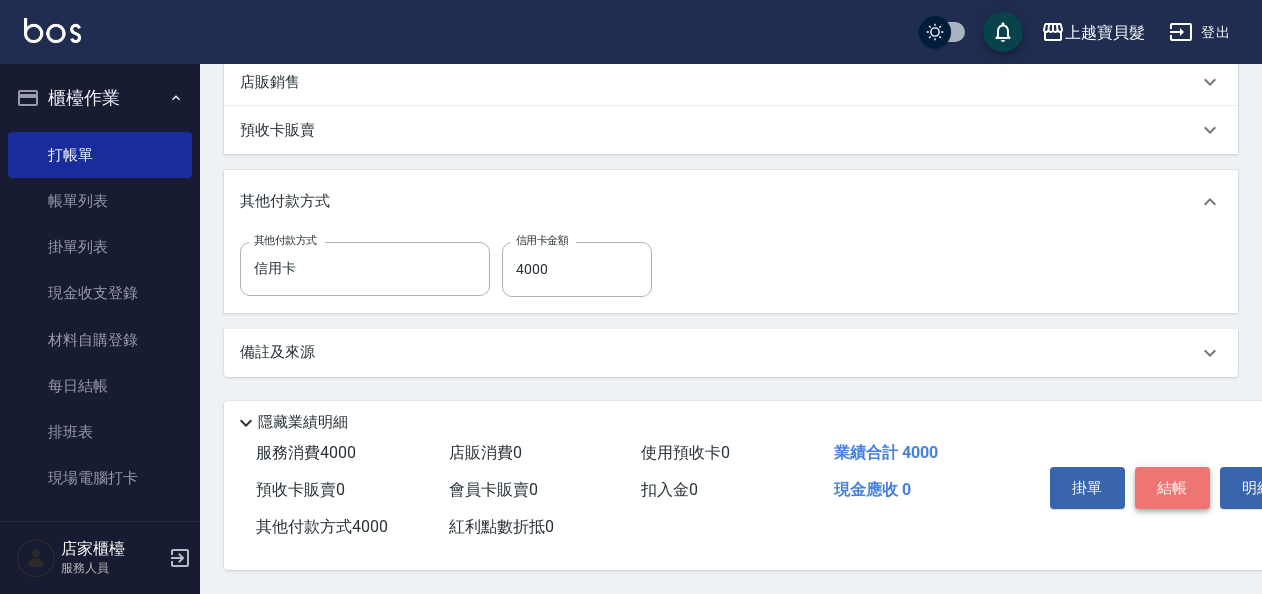 click on "結帳" at bounding box center (1172, 488) 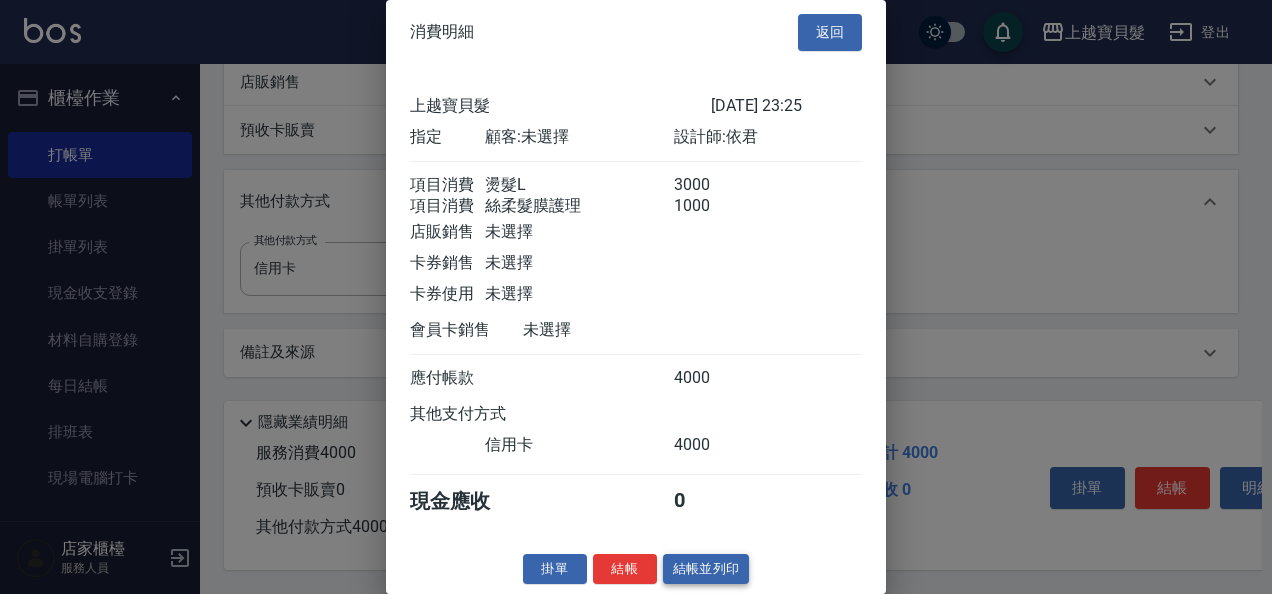 scroll, scrollTop: 28, scrollLeft: 0, axis: vertical 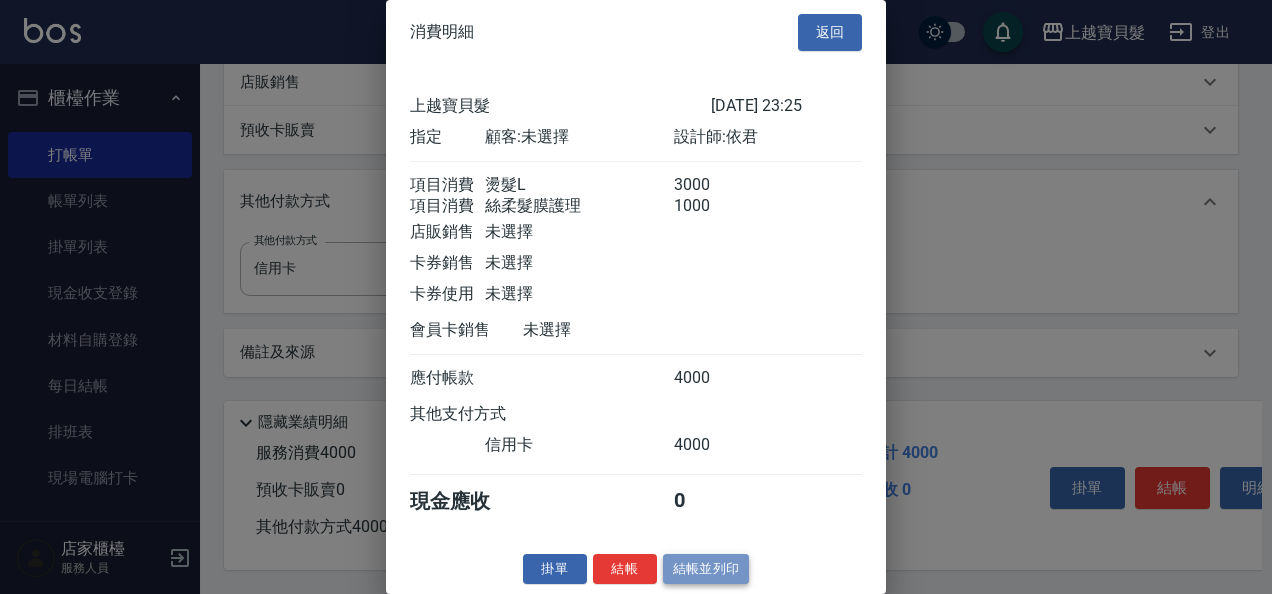 click on "結帳並列印" at bounding box center [706, 569] 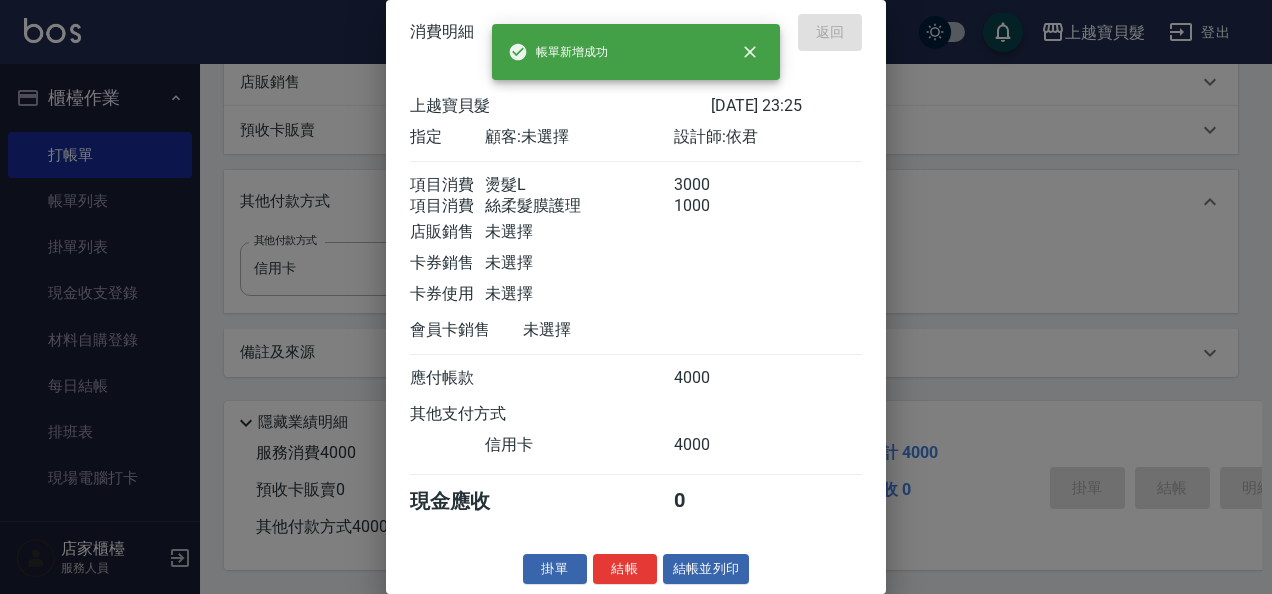 type 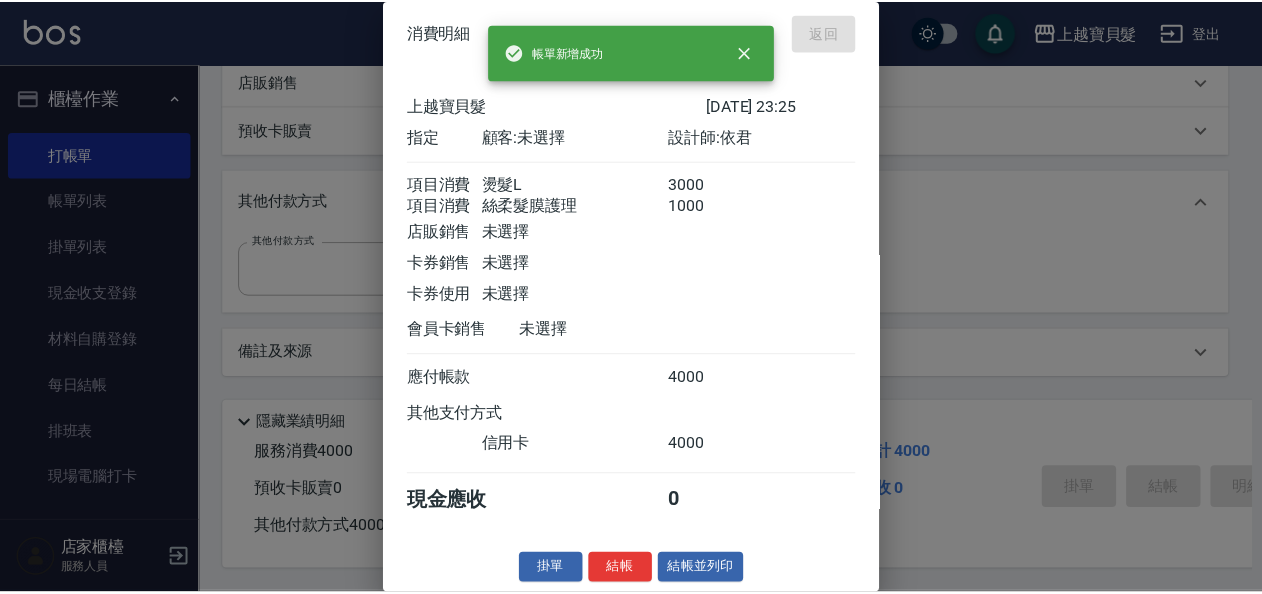 scroll, scrollTop: 0, scrollLeft: 0, axis: both 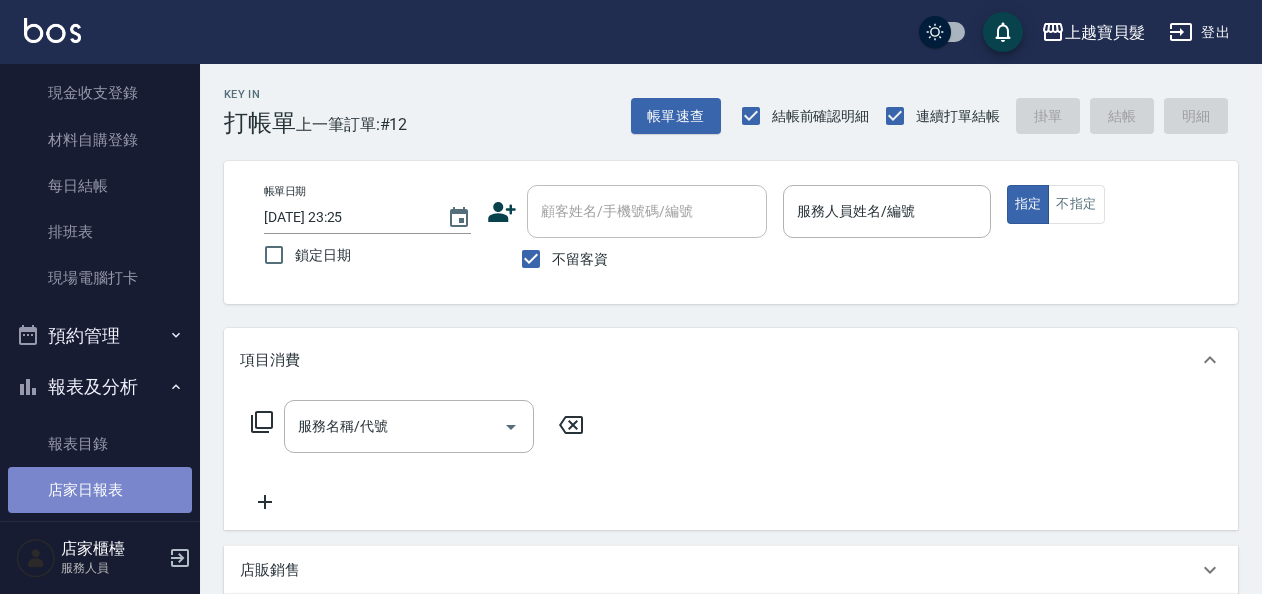 click on "店家日報表" at bounding box center (100, 490) 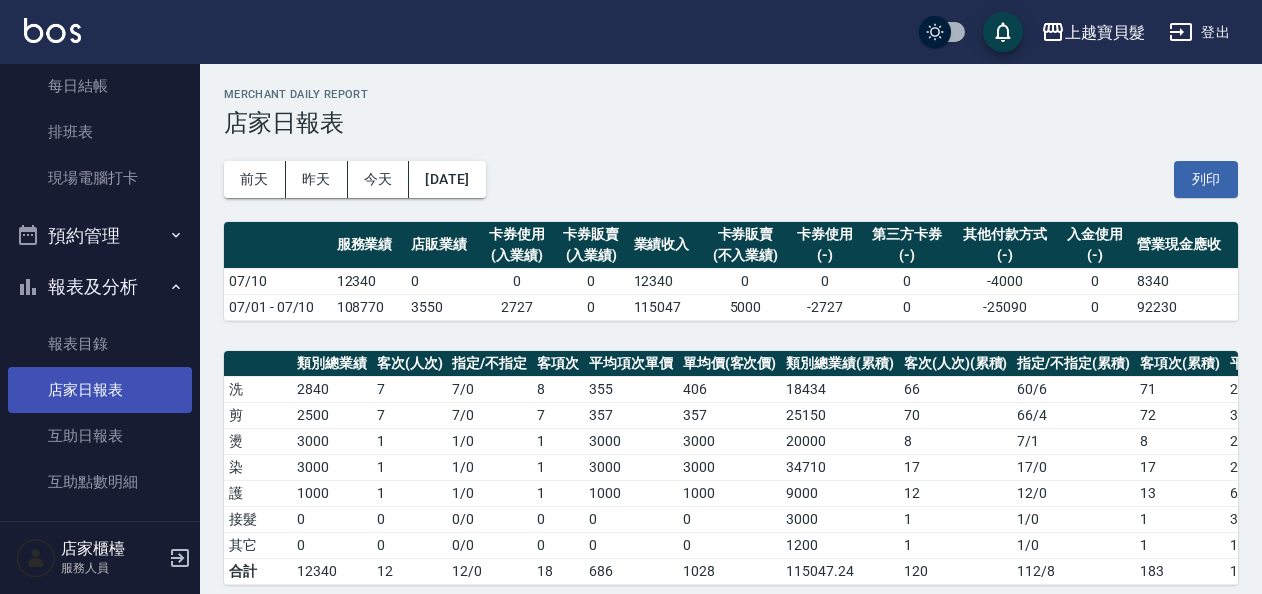 scroll, scrollTop: 600, scrollLeft: 0, axis: vertical 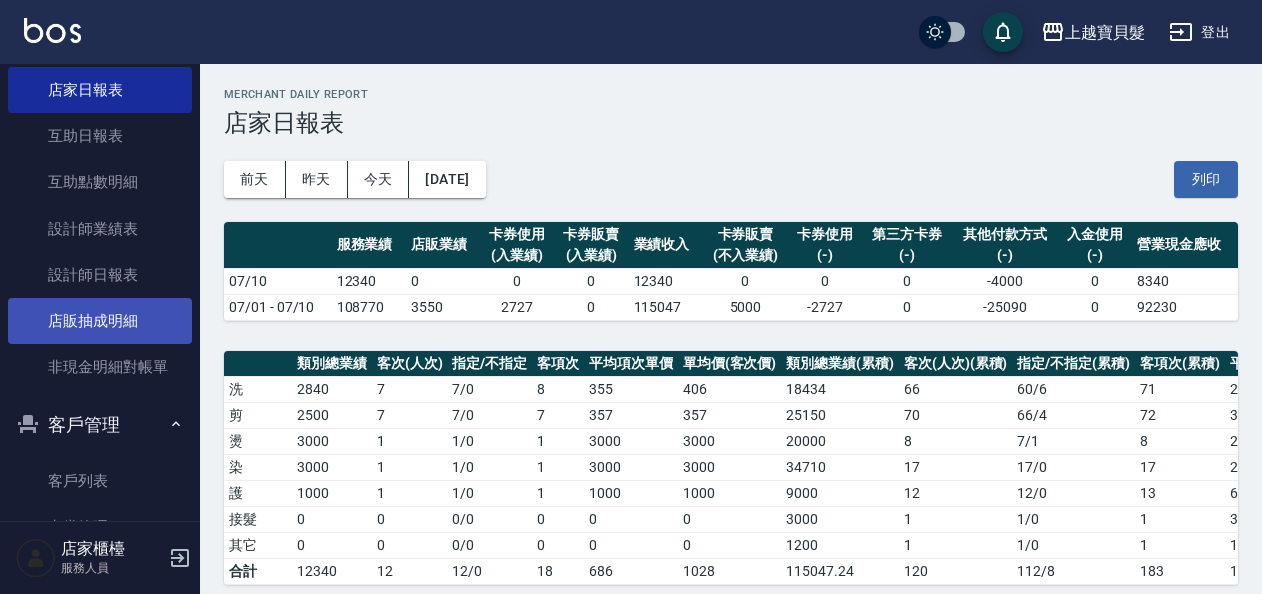 click on "店販抽成明細" at bounding box center [100, 321] 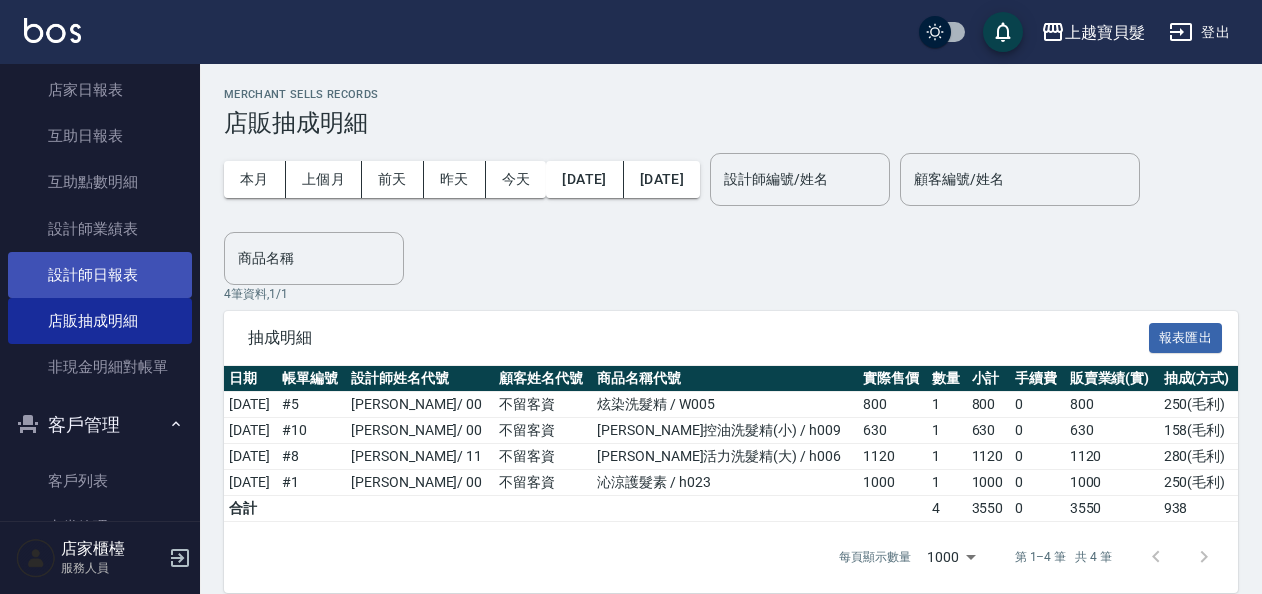 click on "設計師日報表" at bounding box center (100, 275) 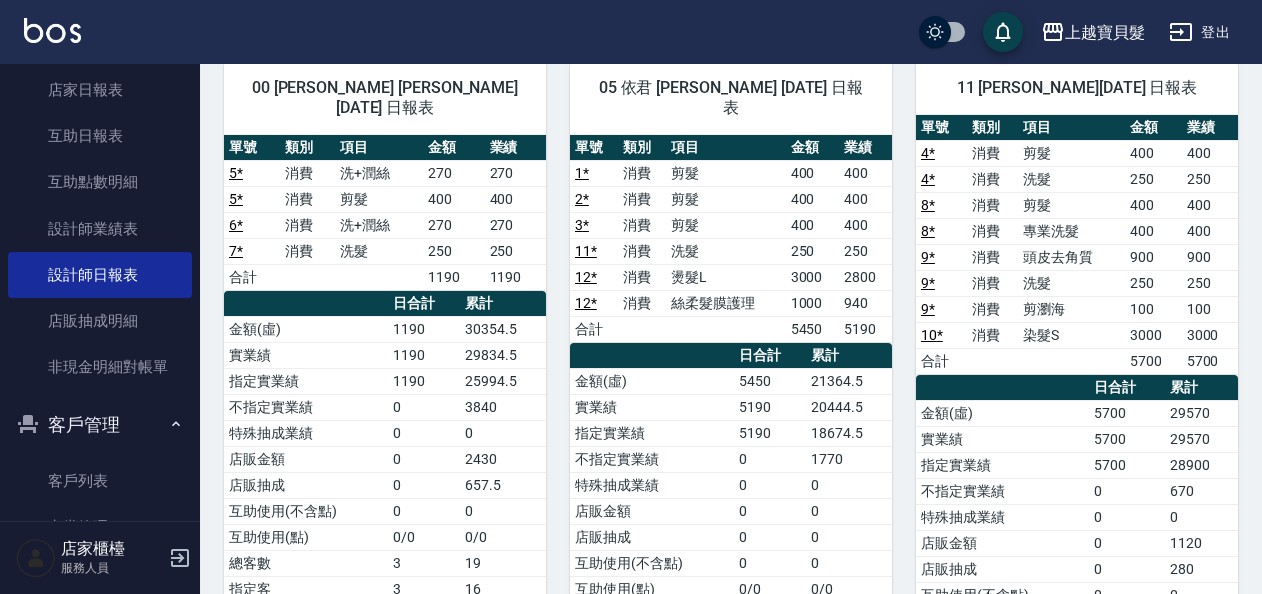 scroll, scrollTop: 200, scrollLeft: 0, axis: vertical 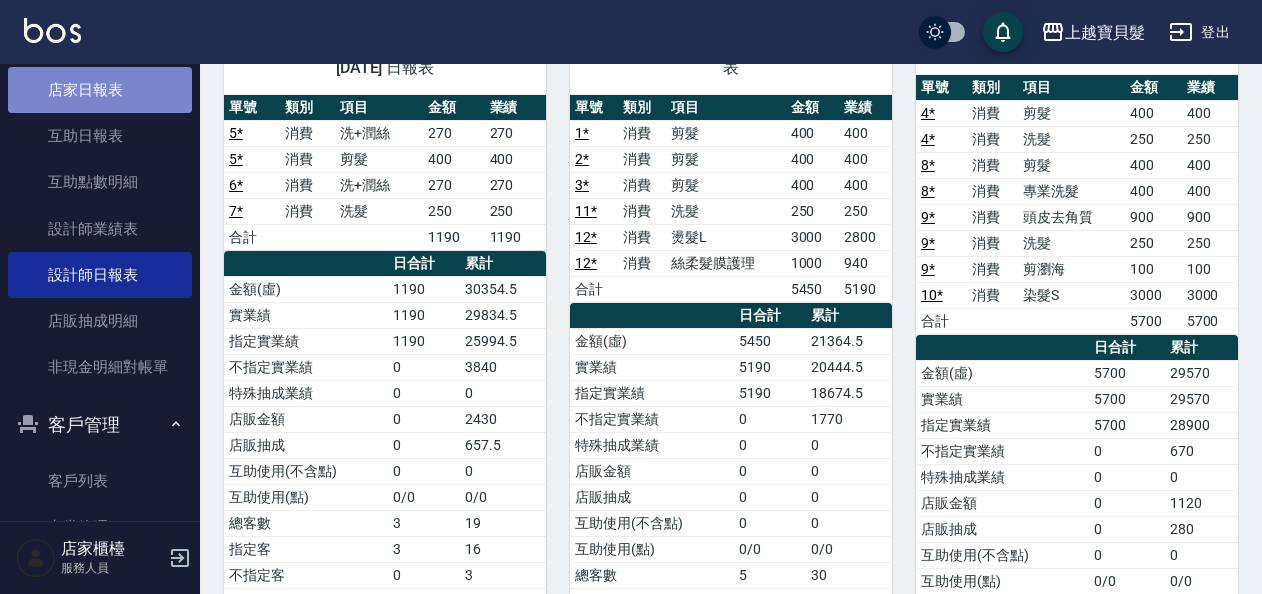 click on "店家日報表" at bounding box center [100, 90] 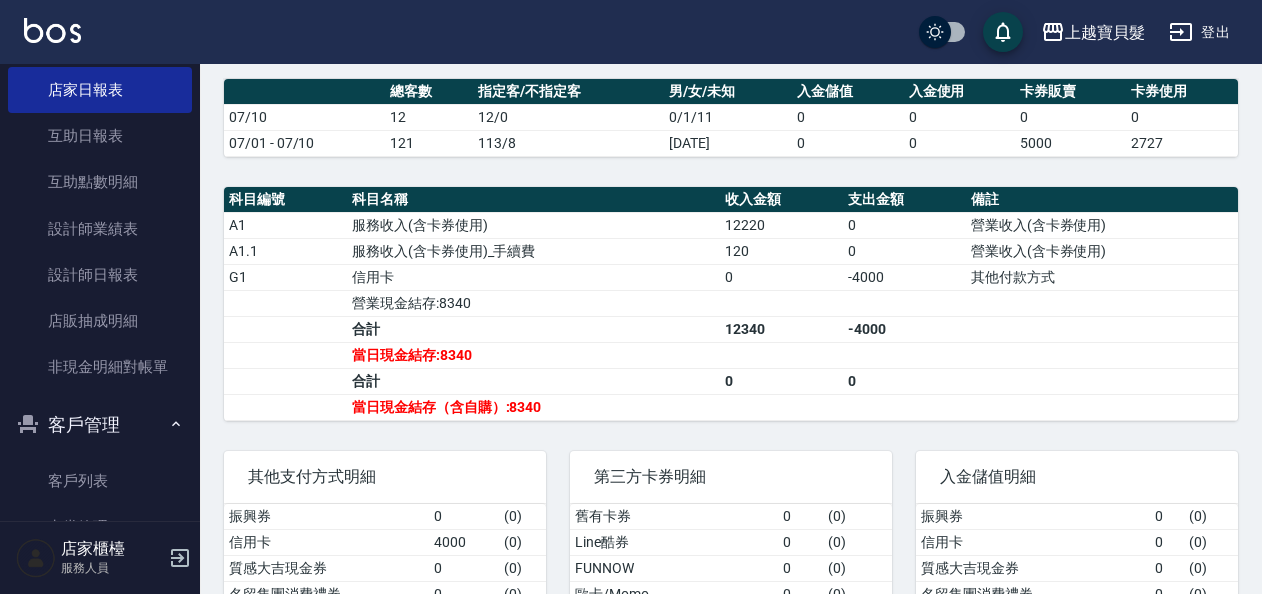 scroll, scrollTop: 603, scrollLeft: 0, axis: vertical 